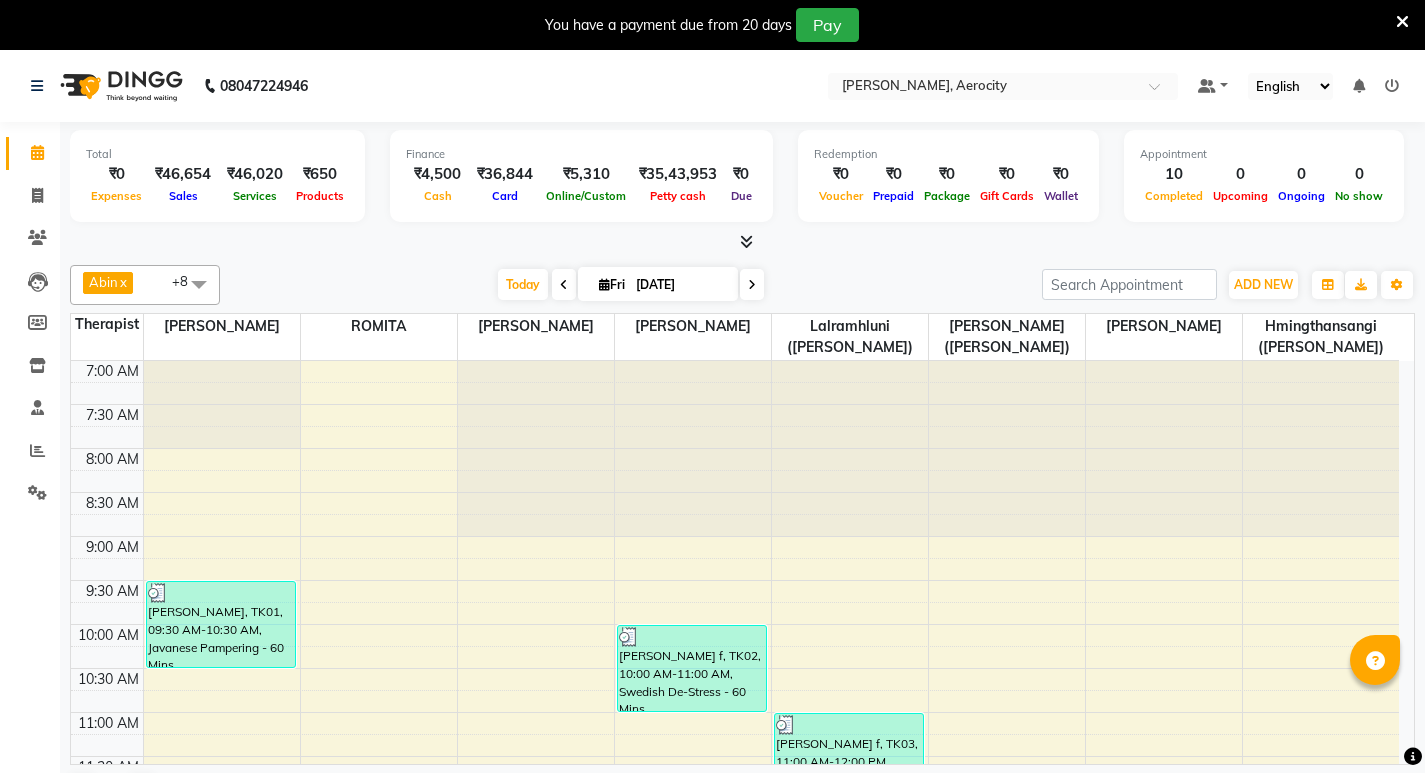 scroll, scrollTop: 51, scrollLeft: 0, axis: vertical 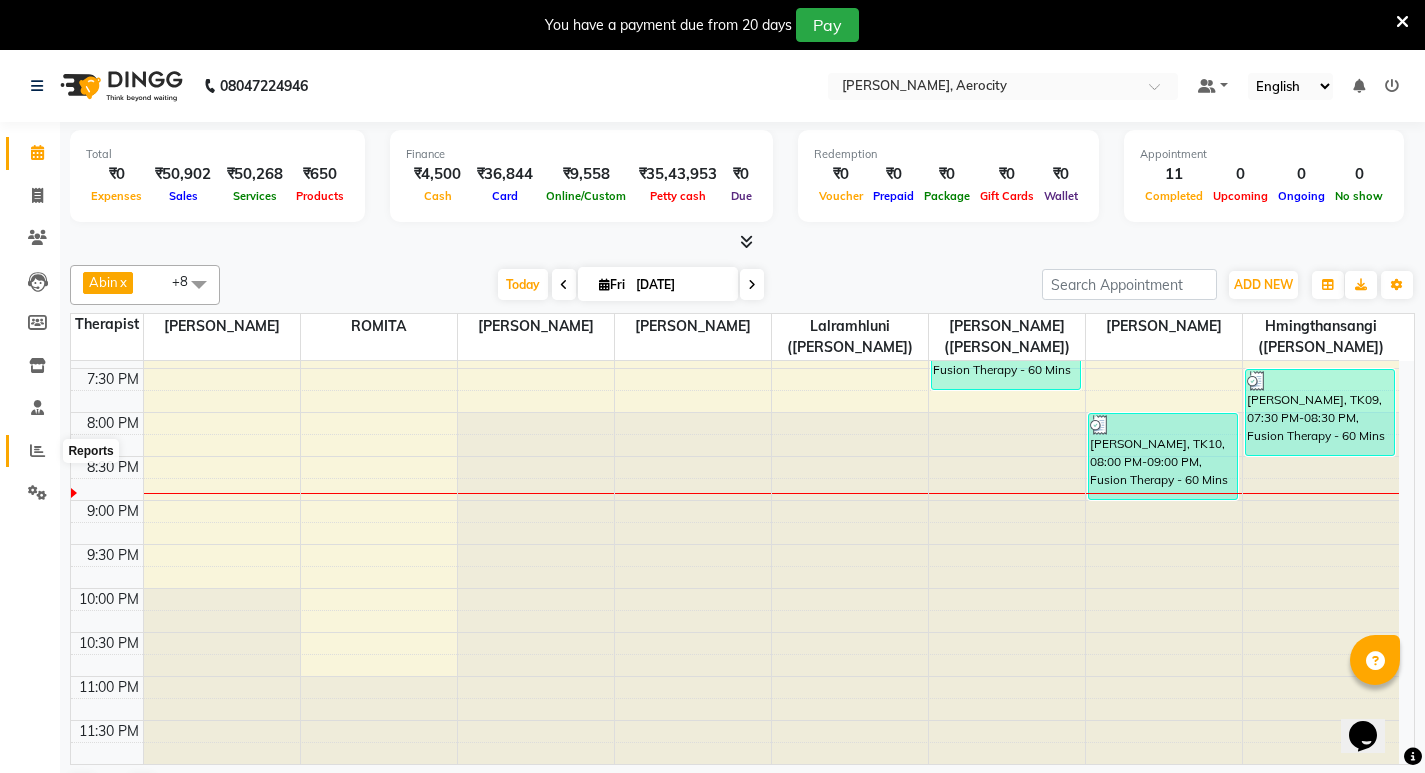 click 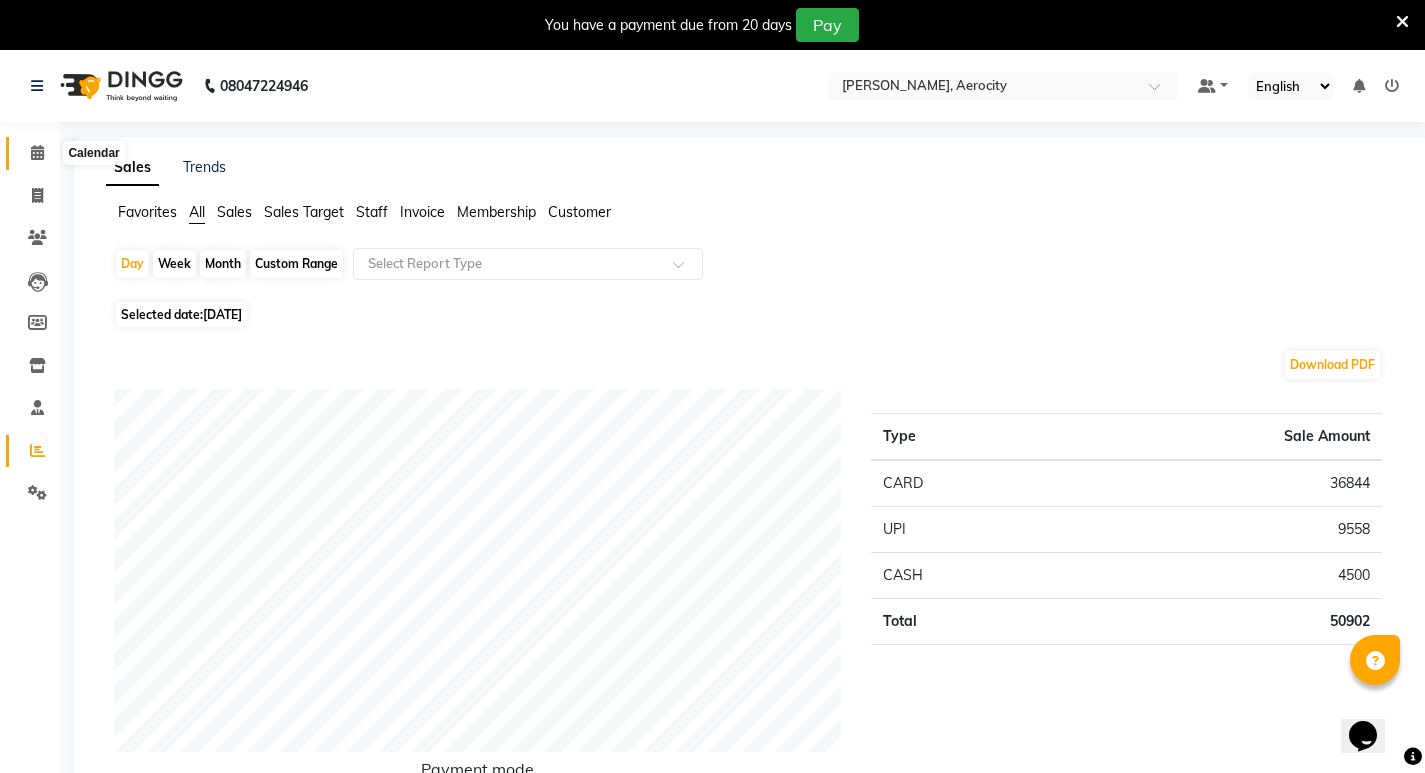 click 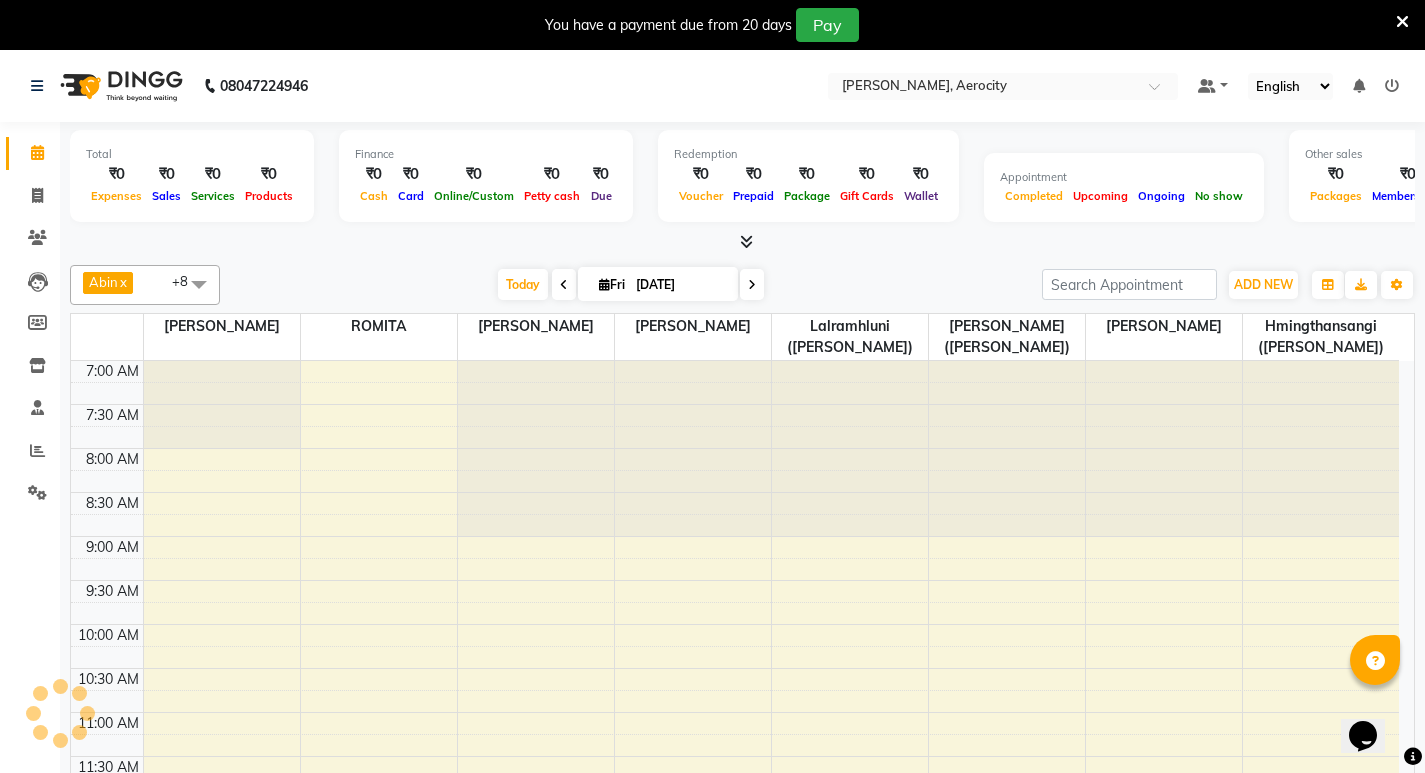 scroll, scrollTop: 0, scrollLeft: 0, axis: both 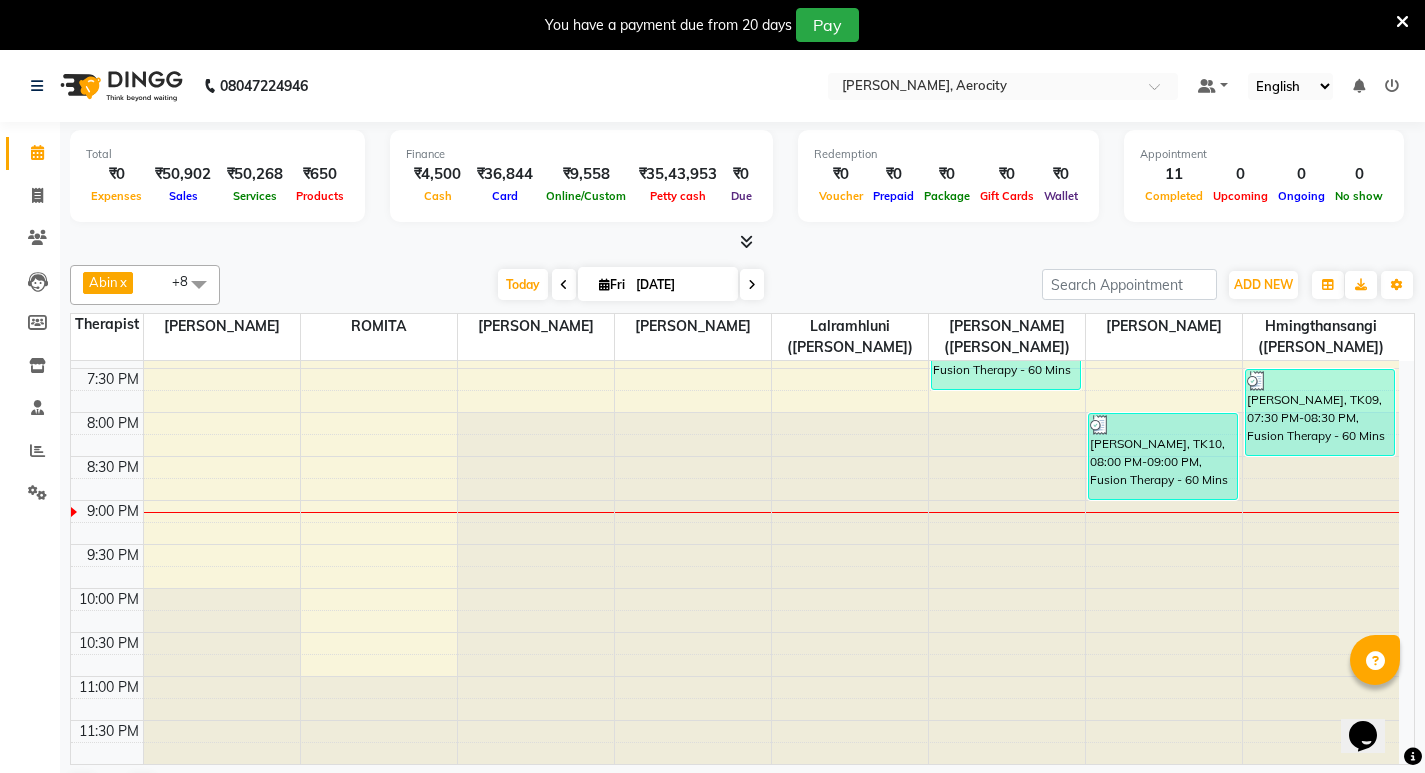 click at bounding box center (536, -731) 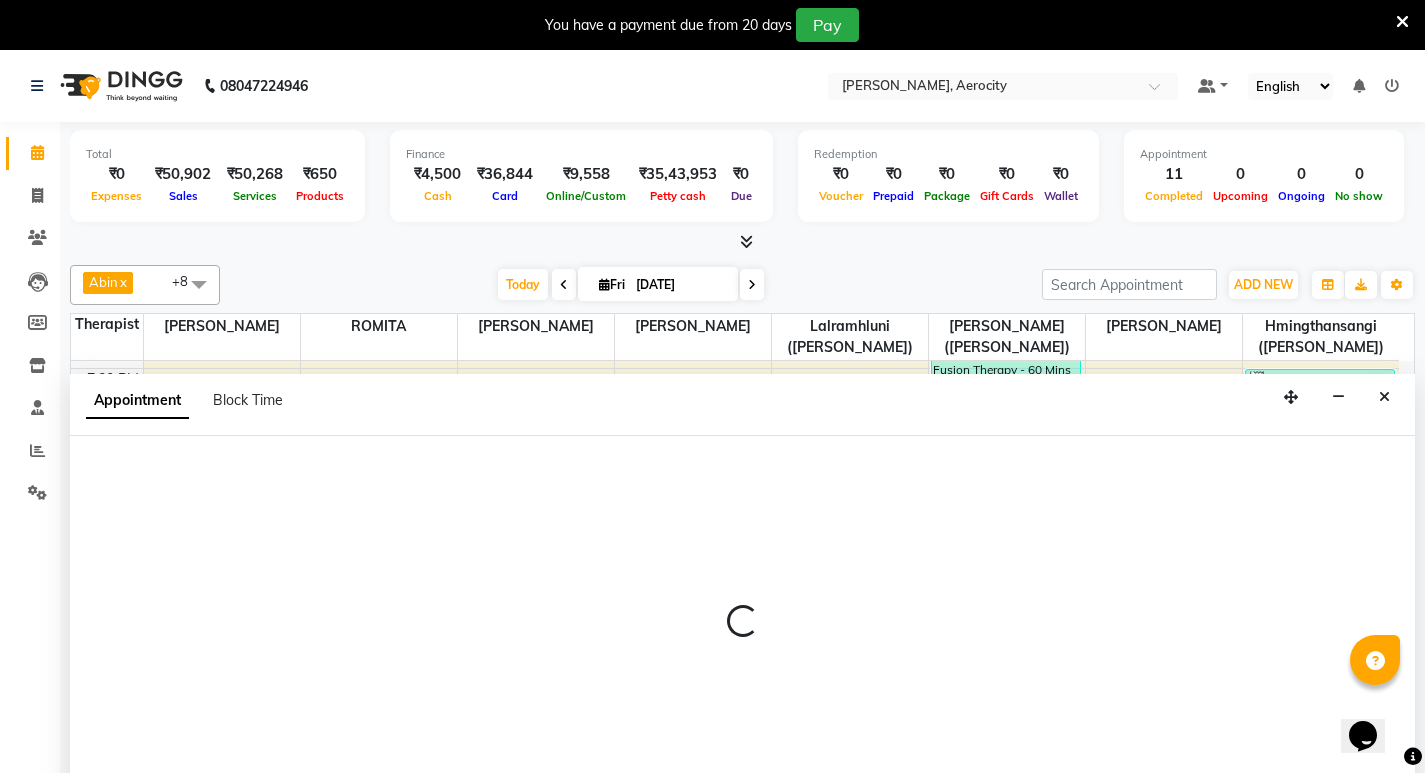 select on "48456" 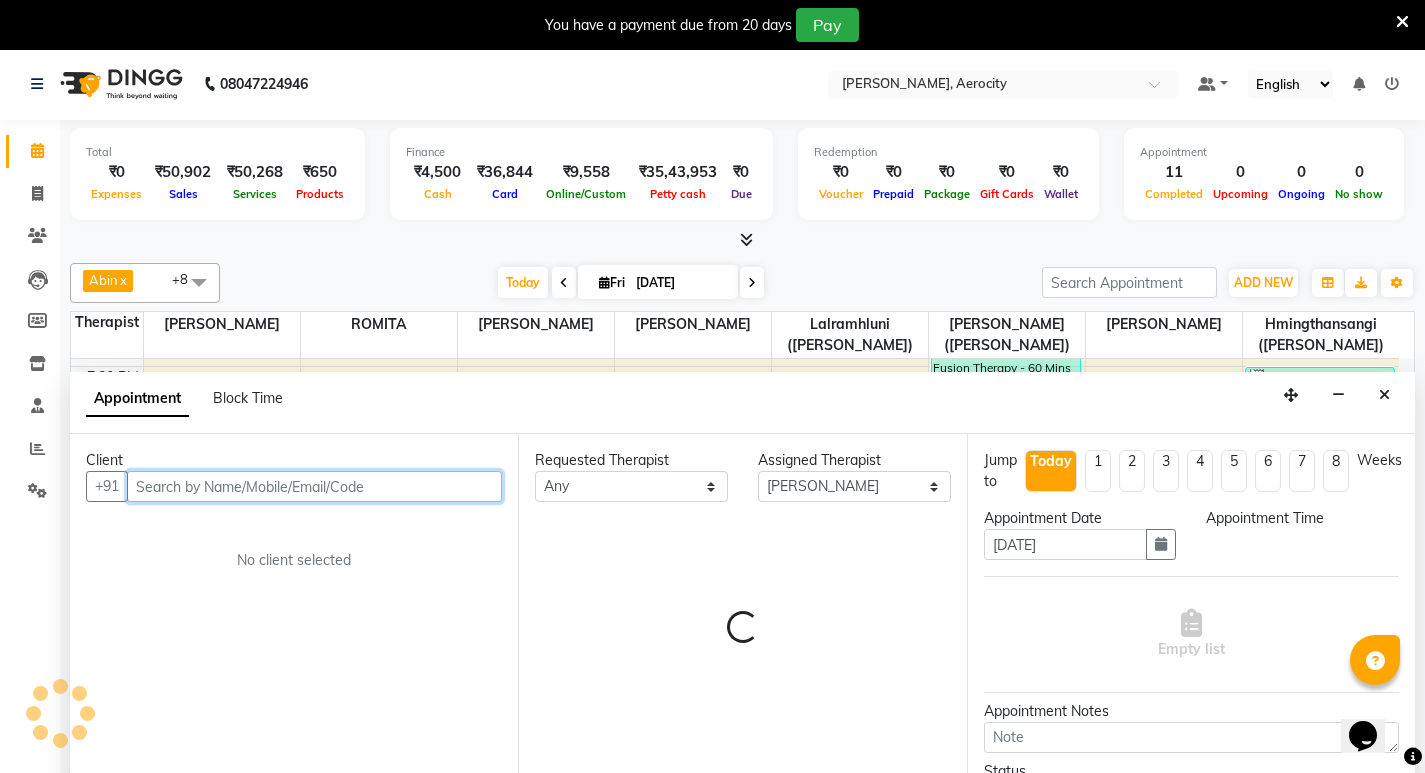 select on "1290" 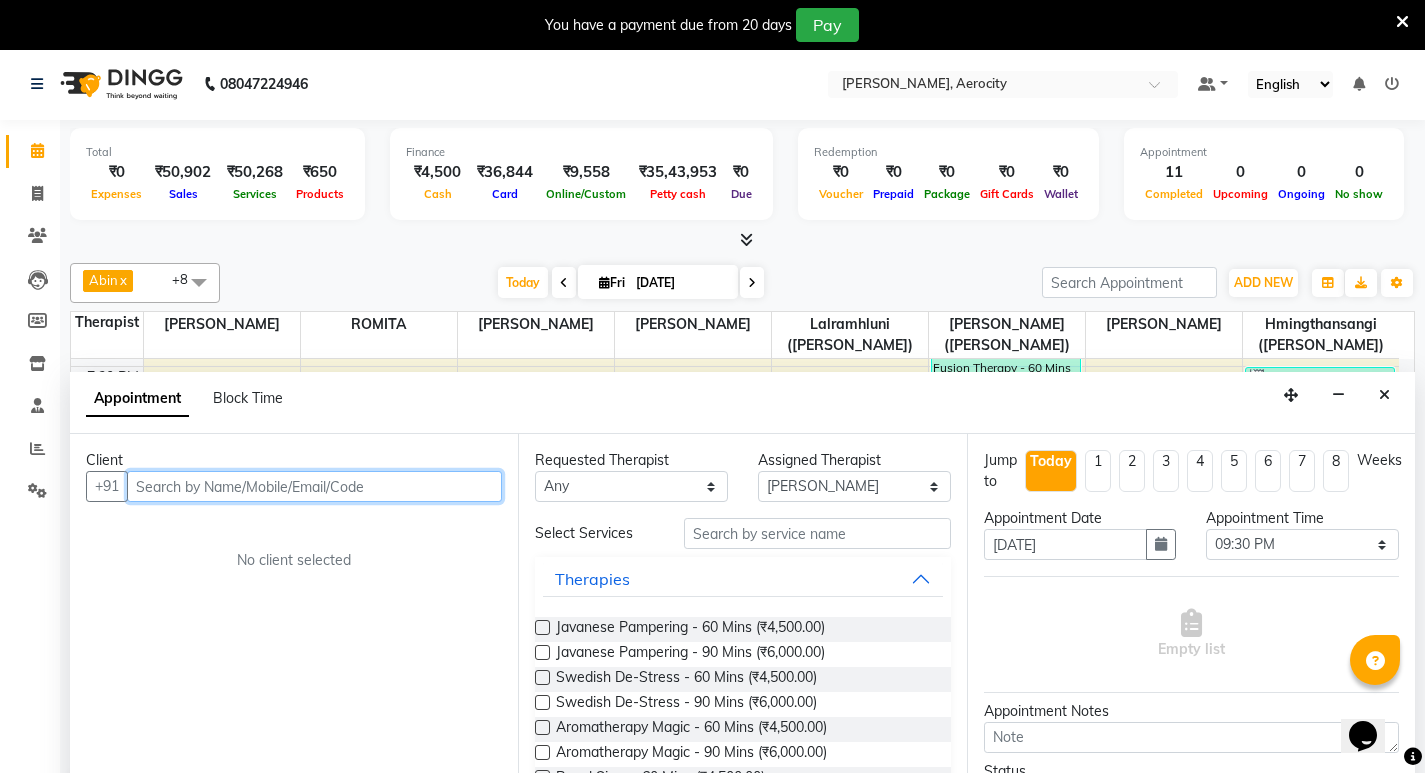 scroll, scrollTop: 51, scrollLeft: 0, axis: vertical 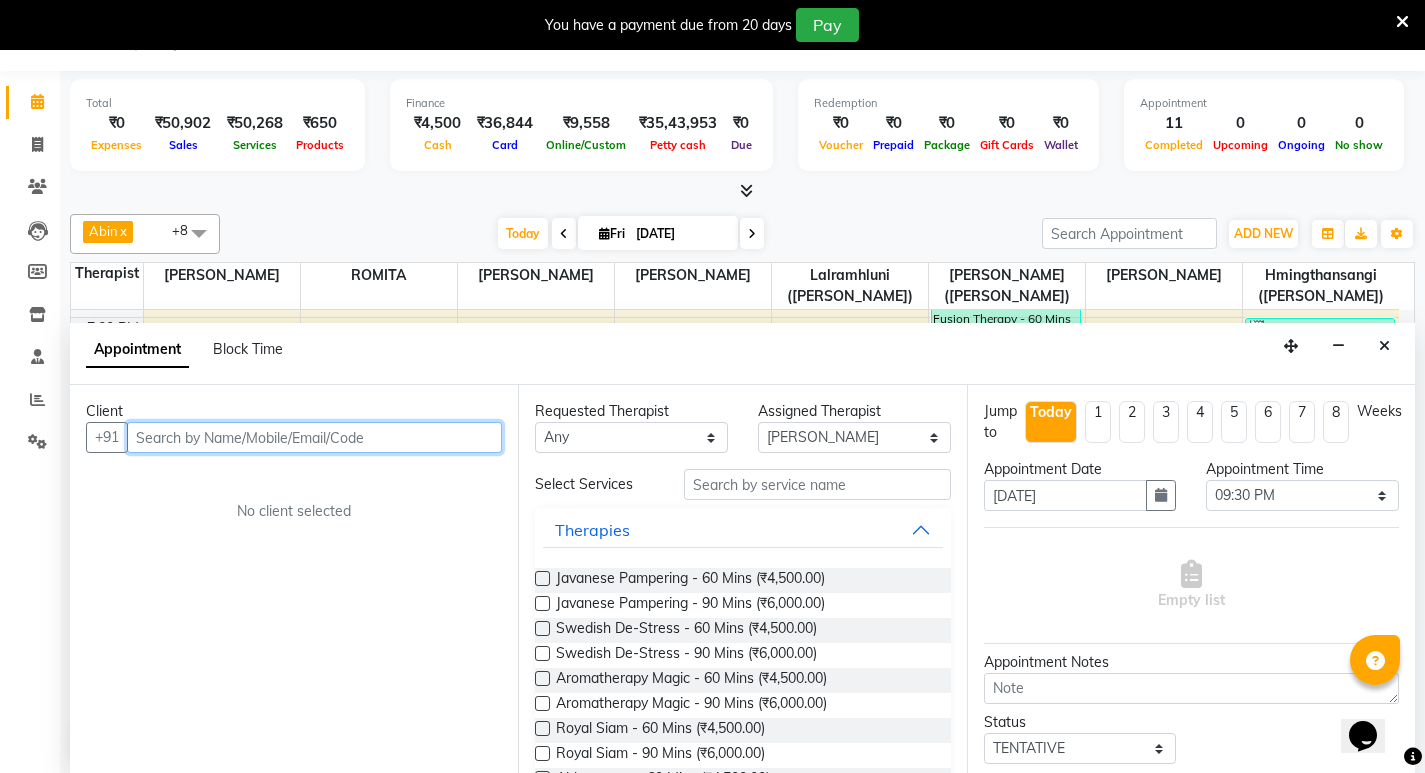 click at bounding box center (314, 437) 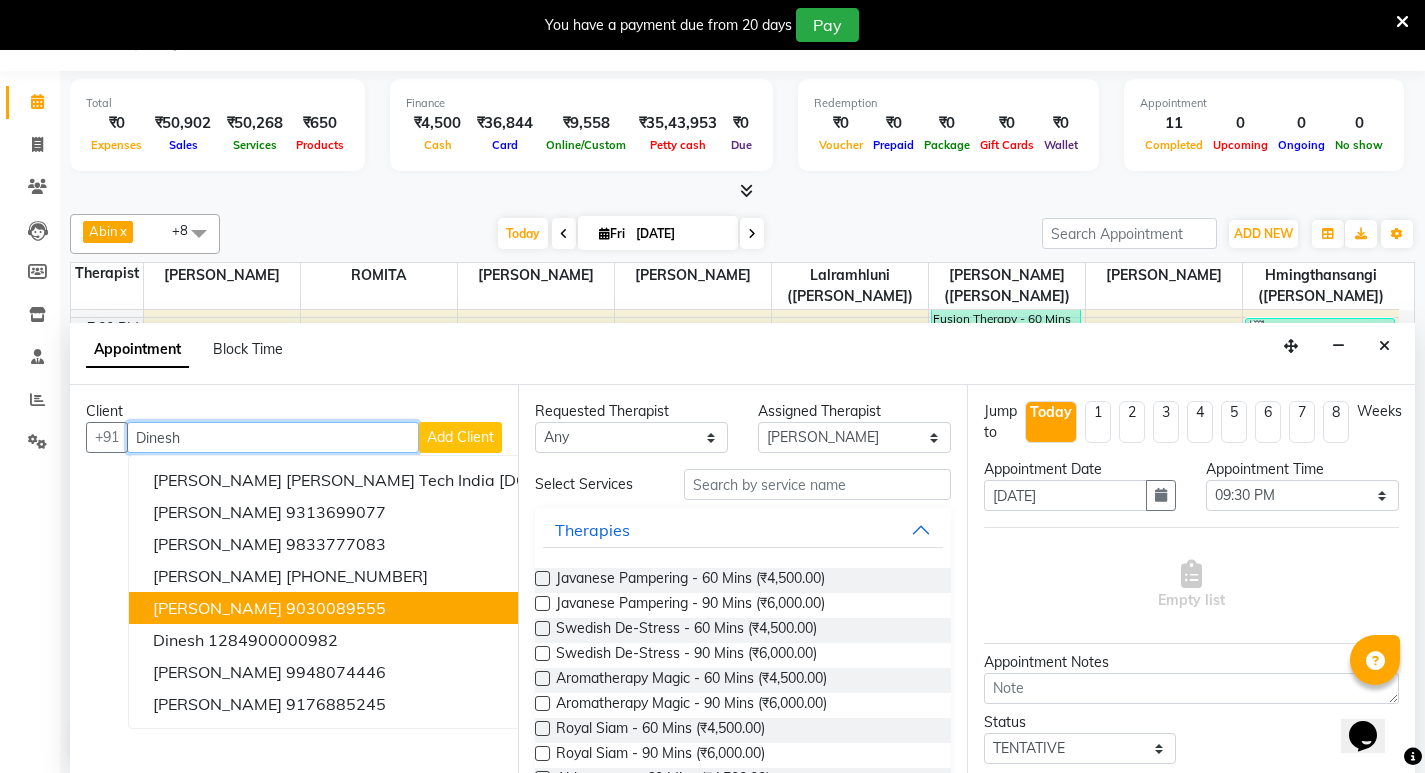 click on "Dinesh Sarvodey" at bounding box center (217, 608) 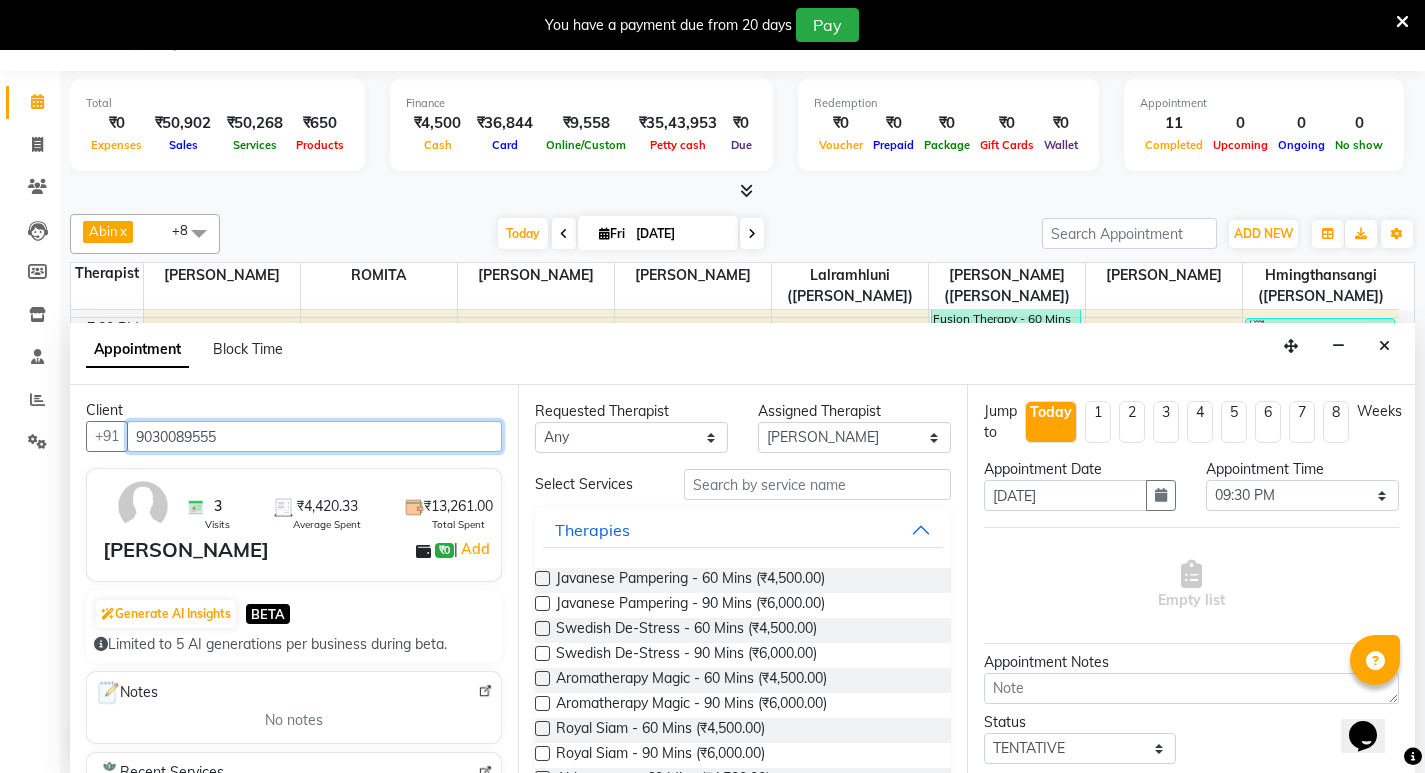 scroll, scrollTop: 0, scrollLeft: 0, axis: both 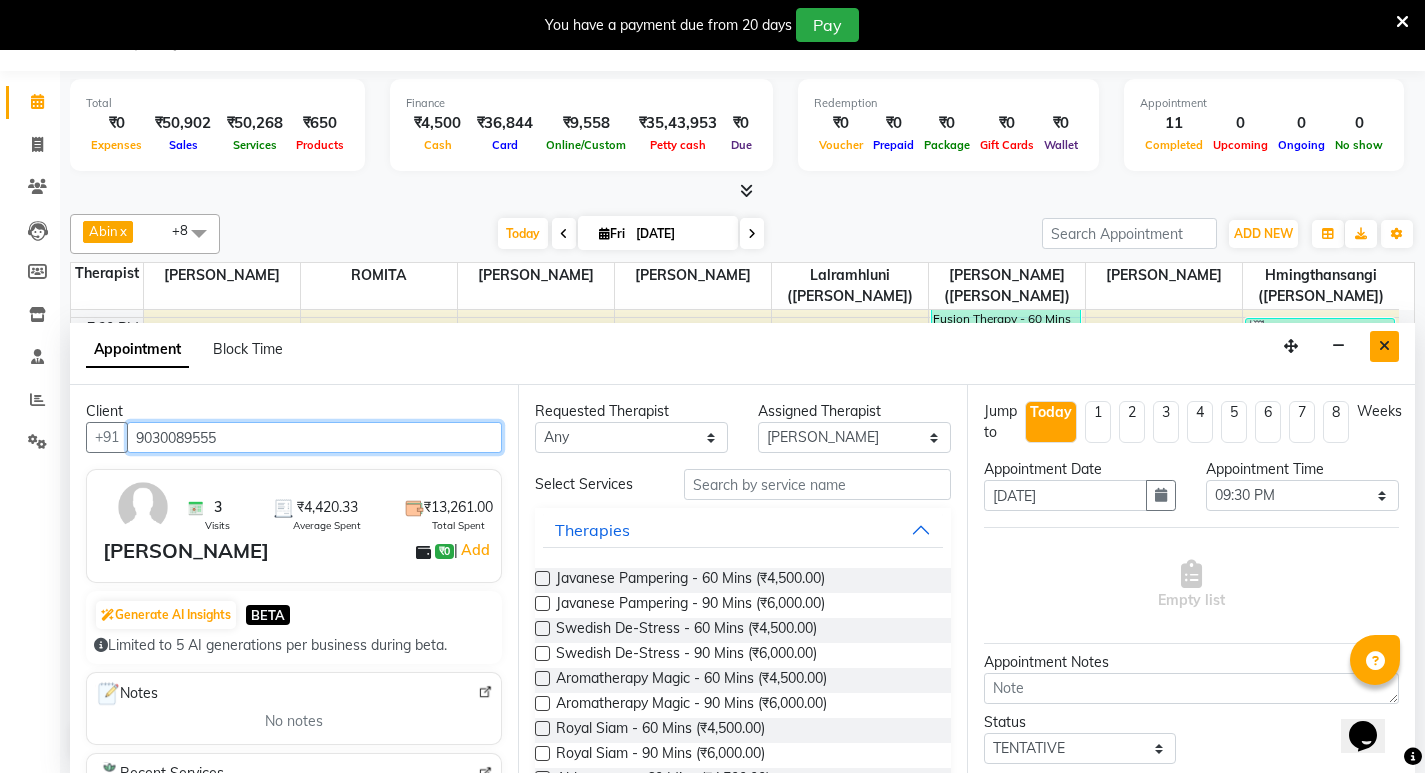 type on "9030089555" 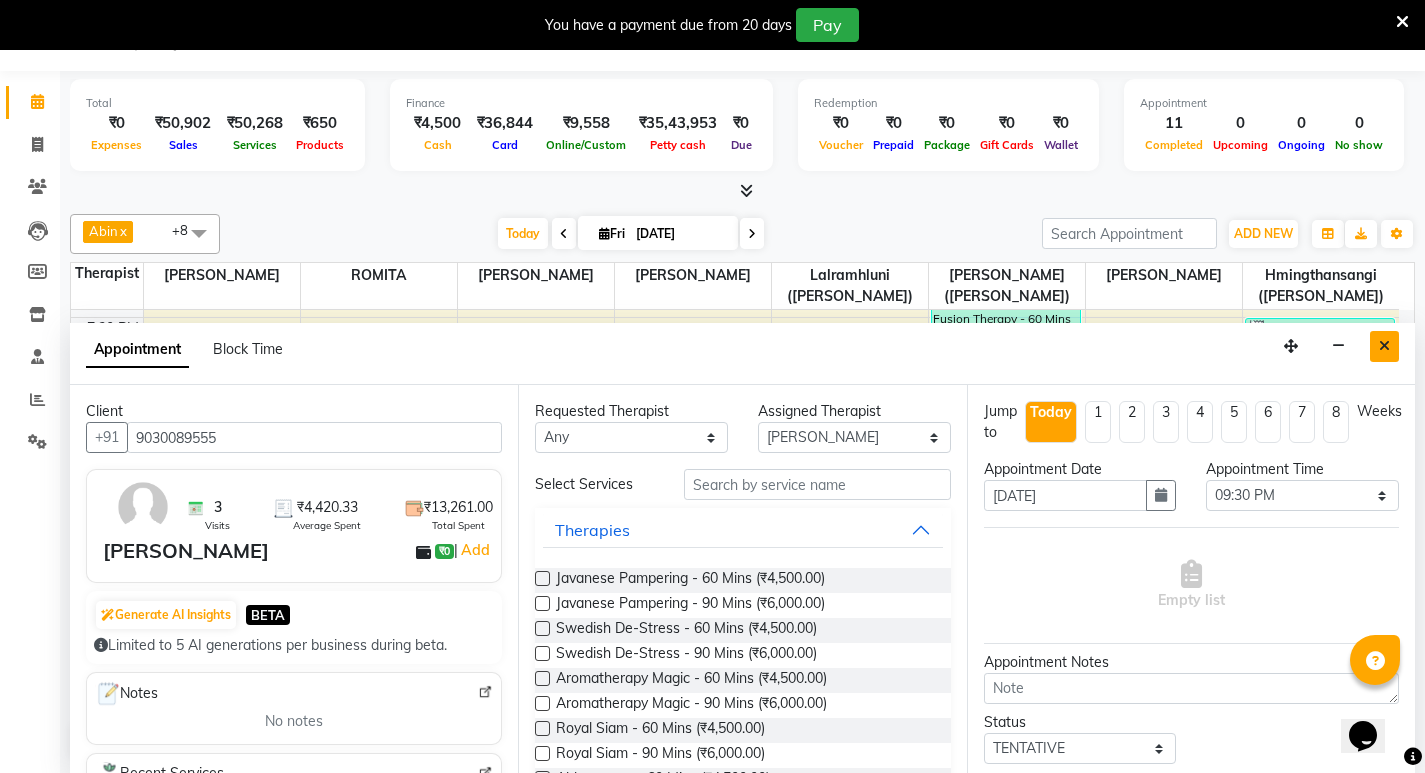 click at bounding box center (1384, 346) 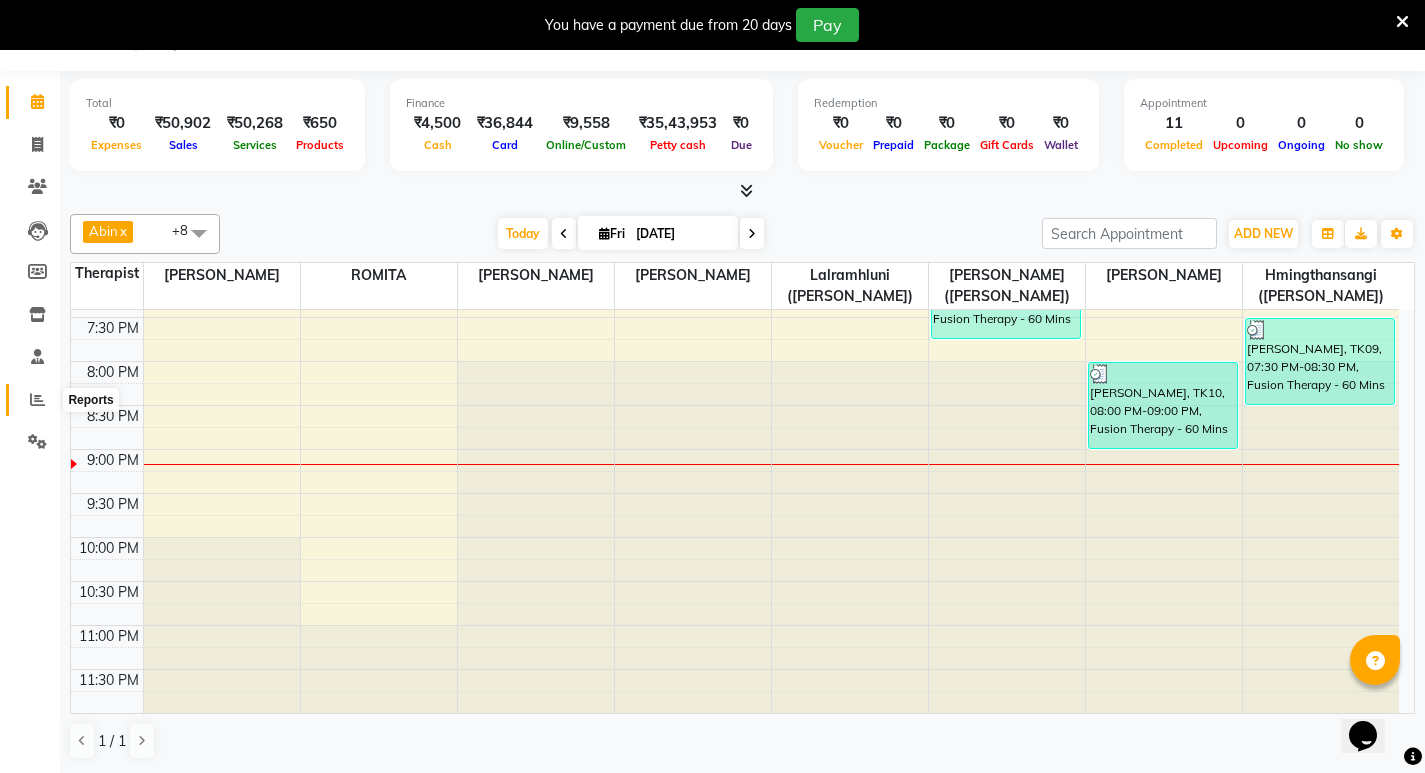 click 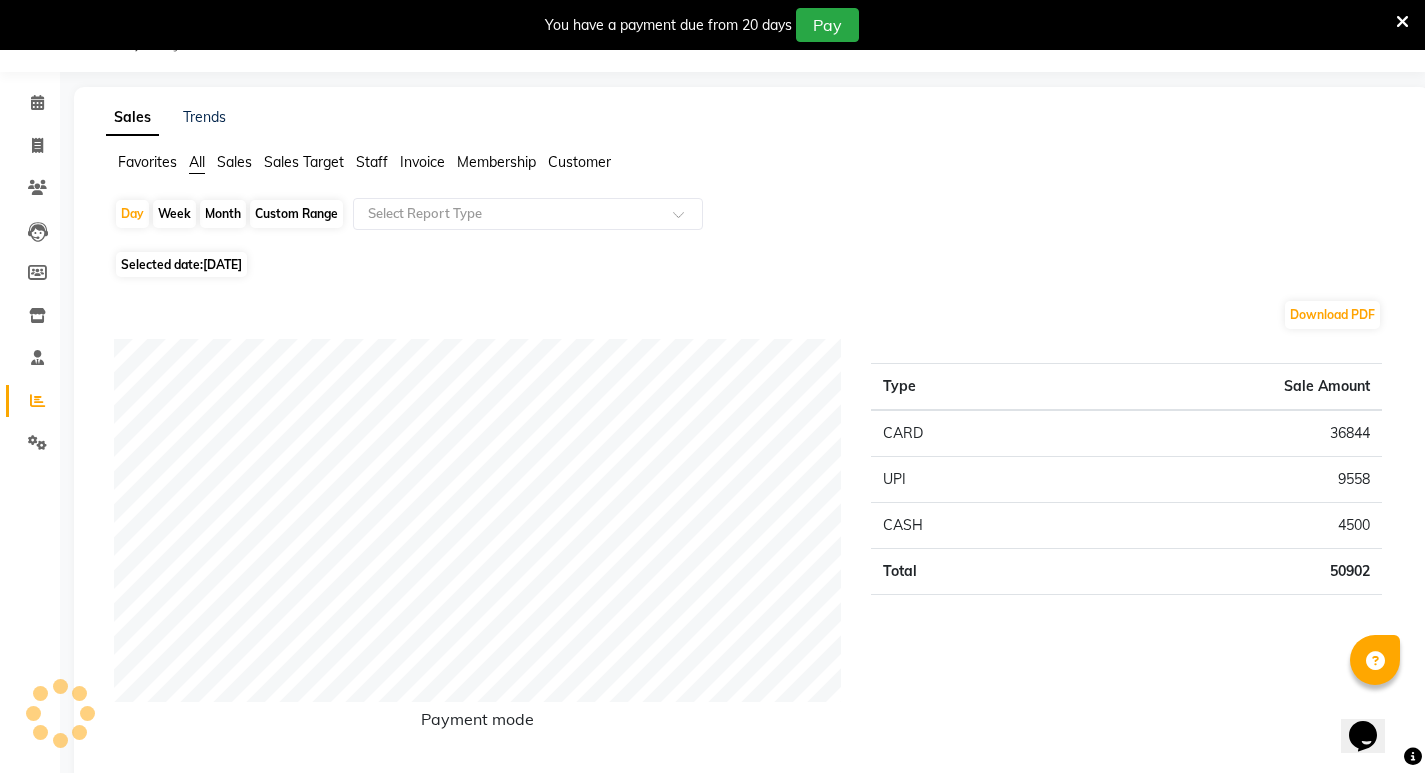 scroll, scrollTop: 51, scrollLeft: 0, axis: vertical 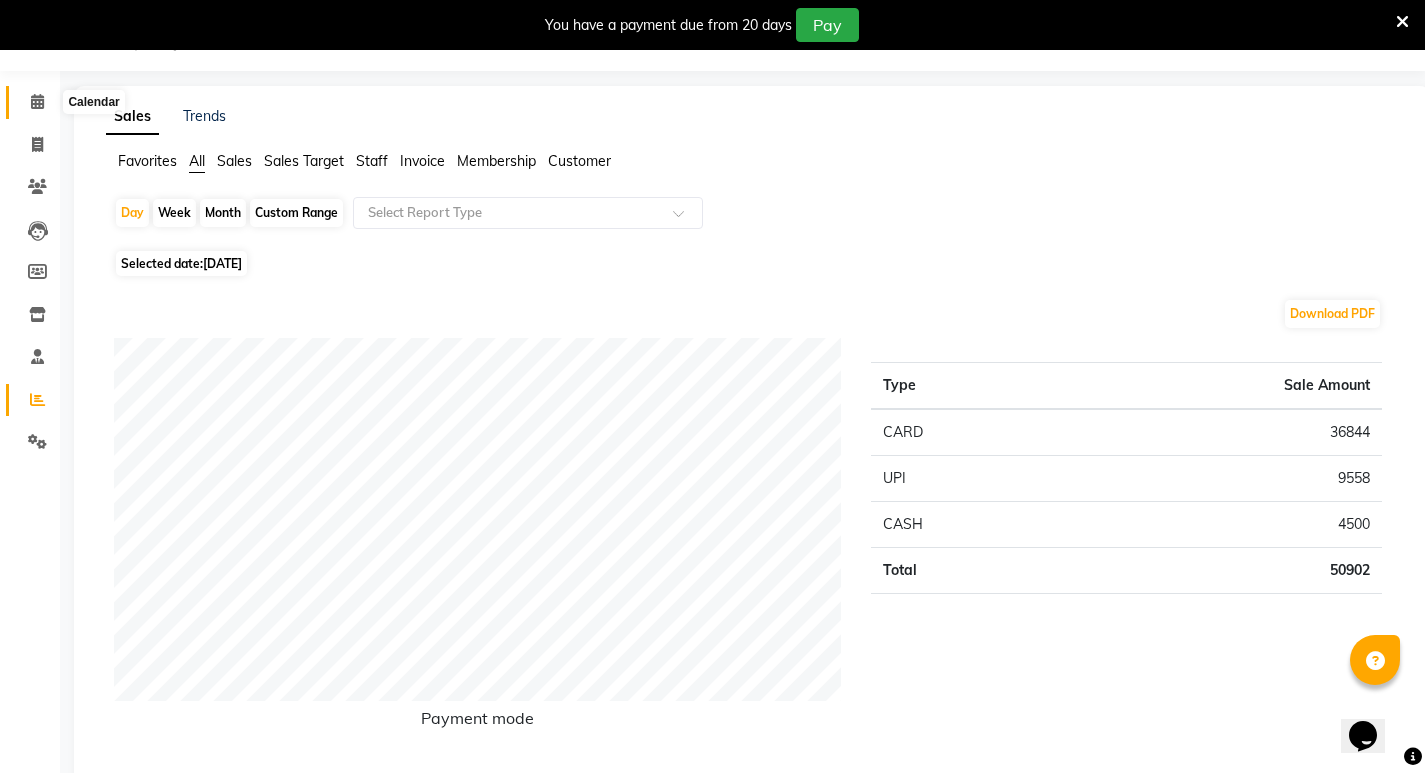 click 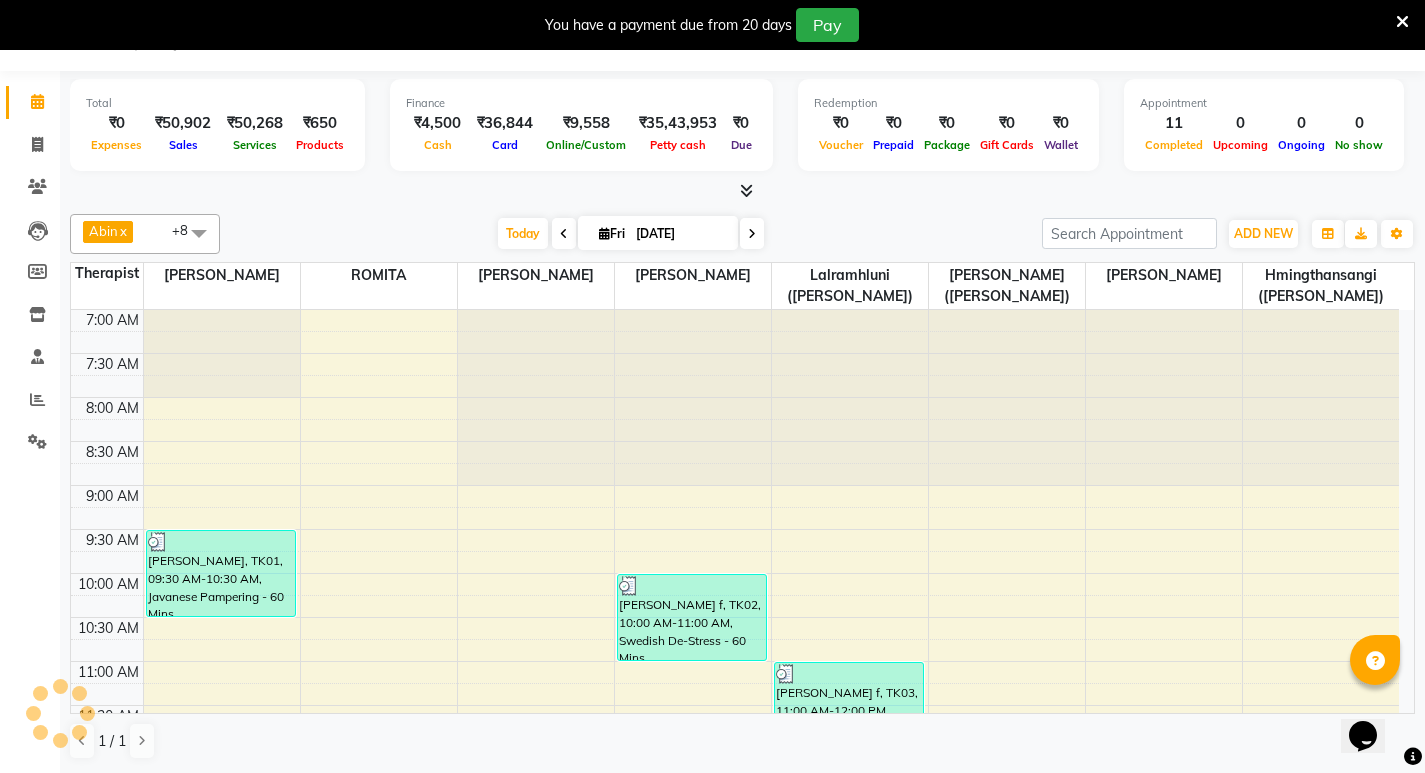 scroll, scrollTop: 50, scrollLeft: 0, axis: vertical 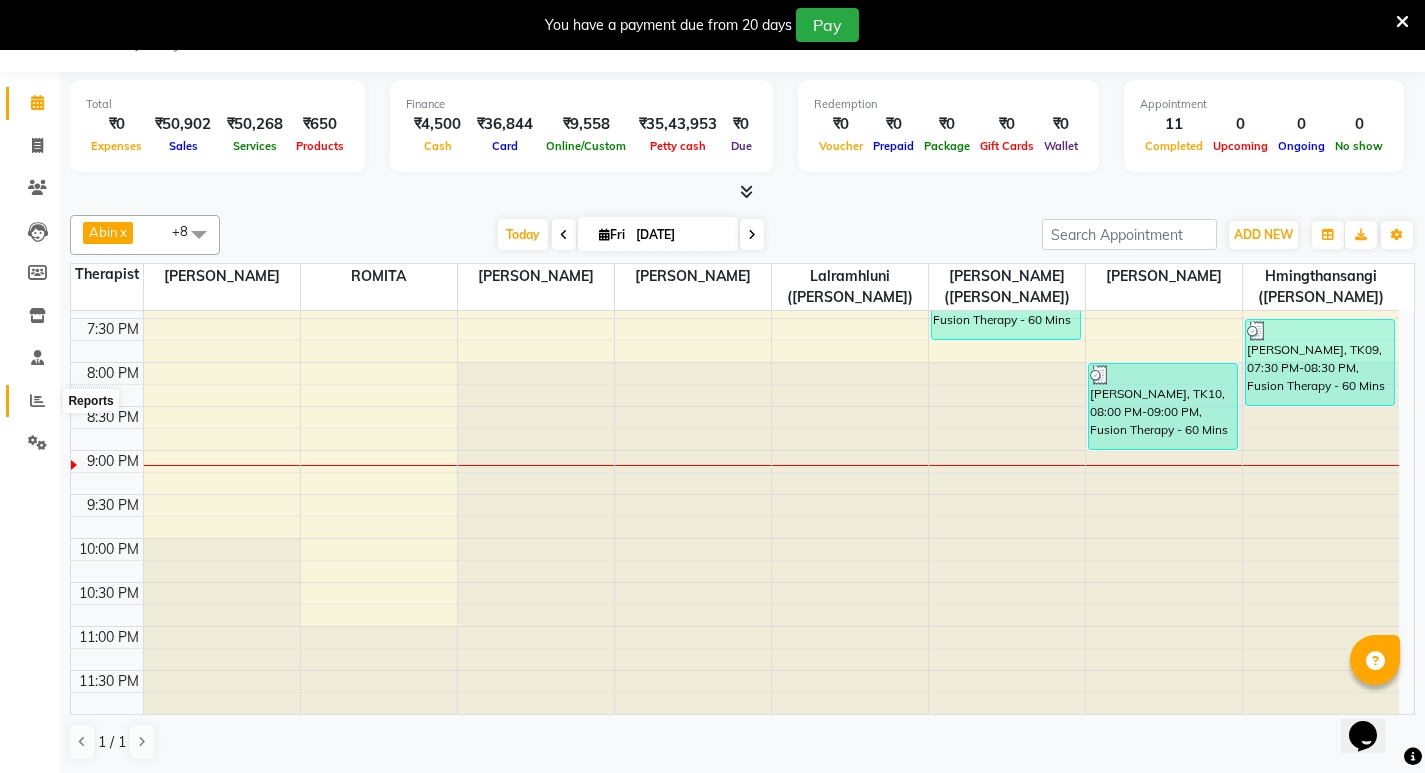 click 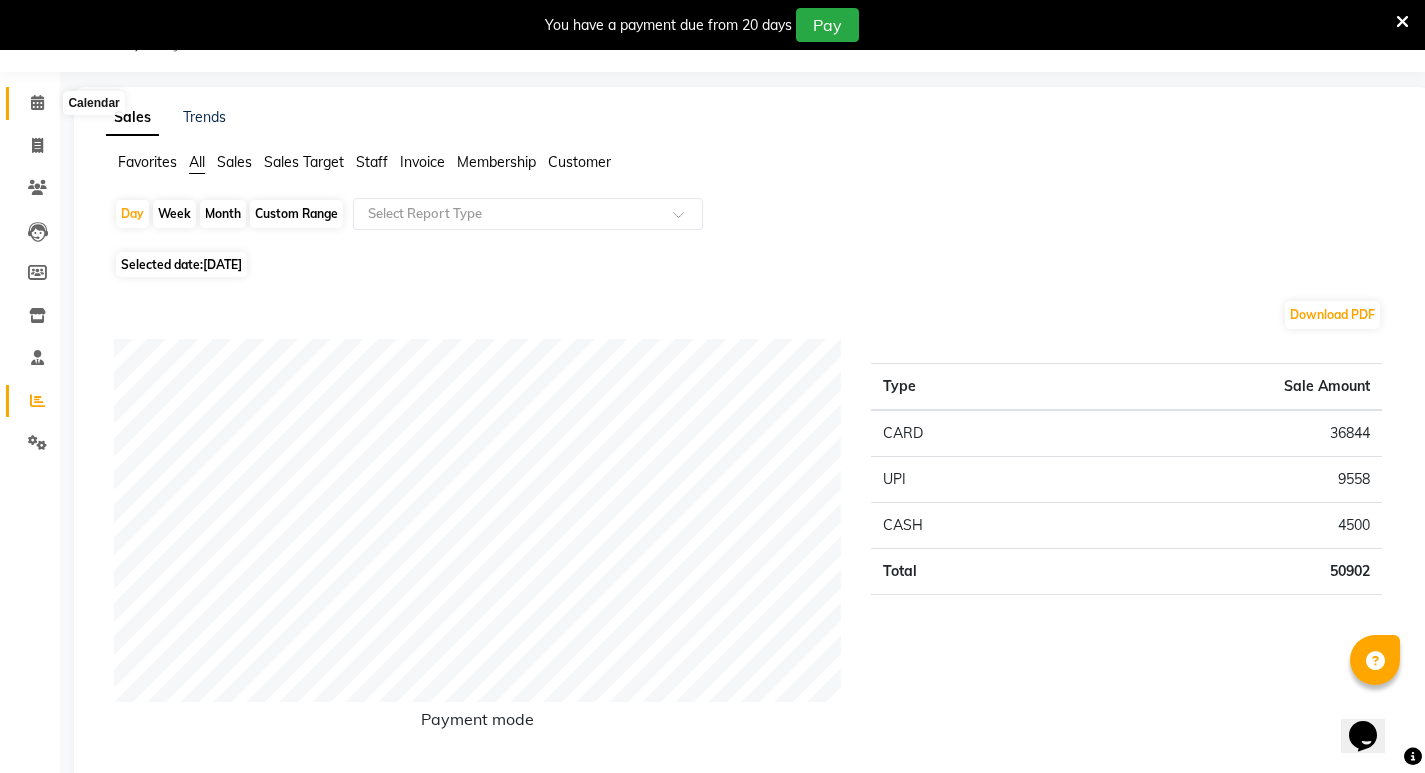click 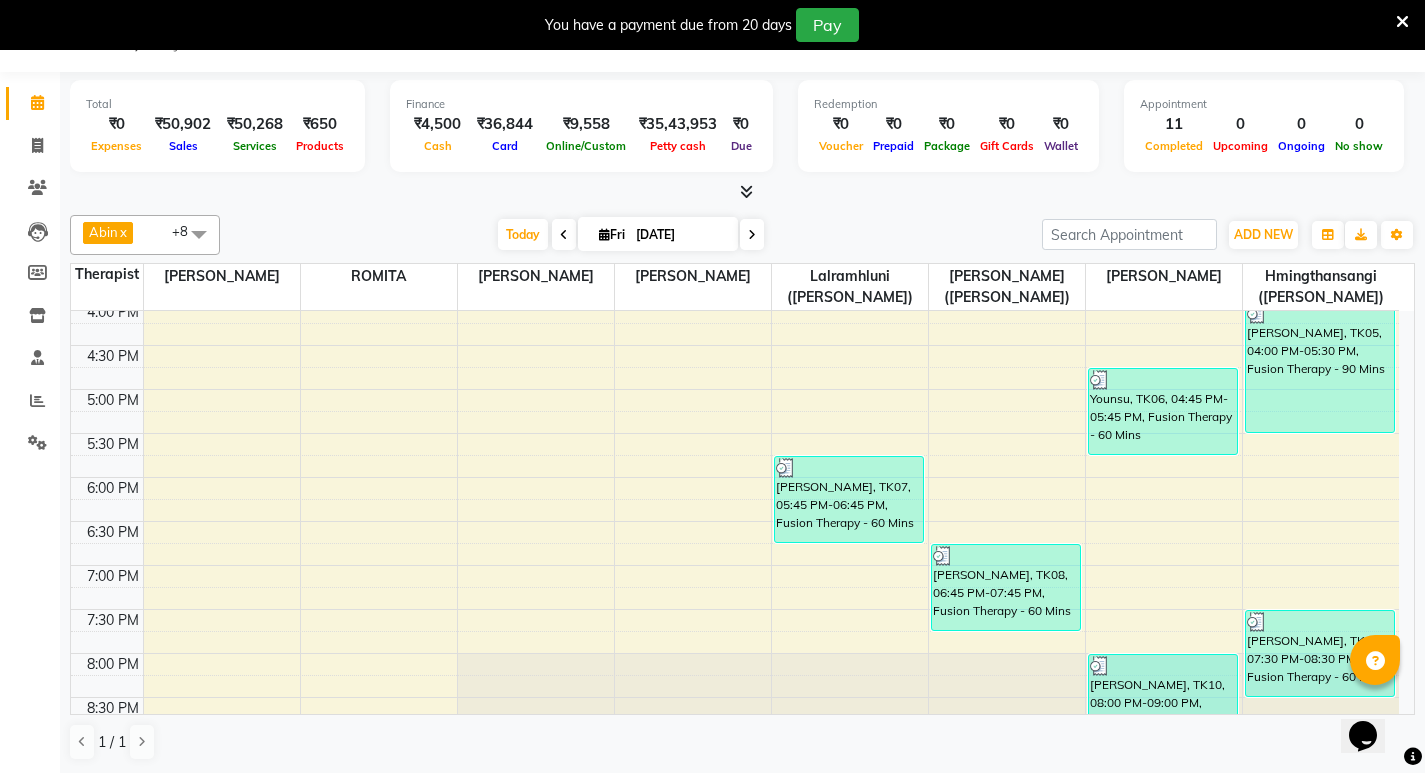 scroll, scrollTop: 592, scrollLeft: 0, axis: vertical 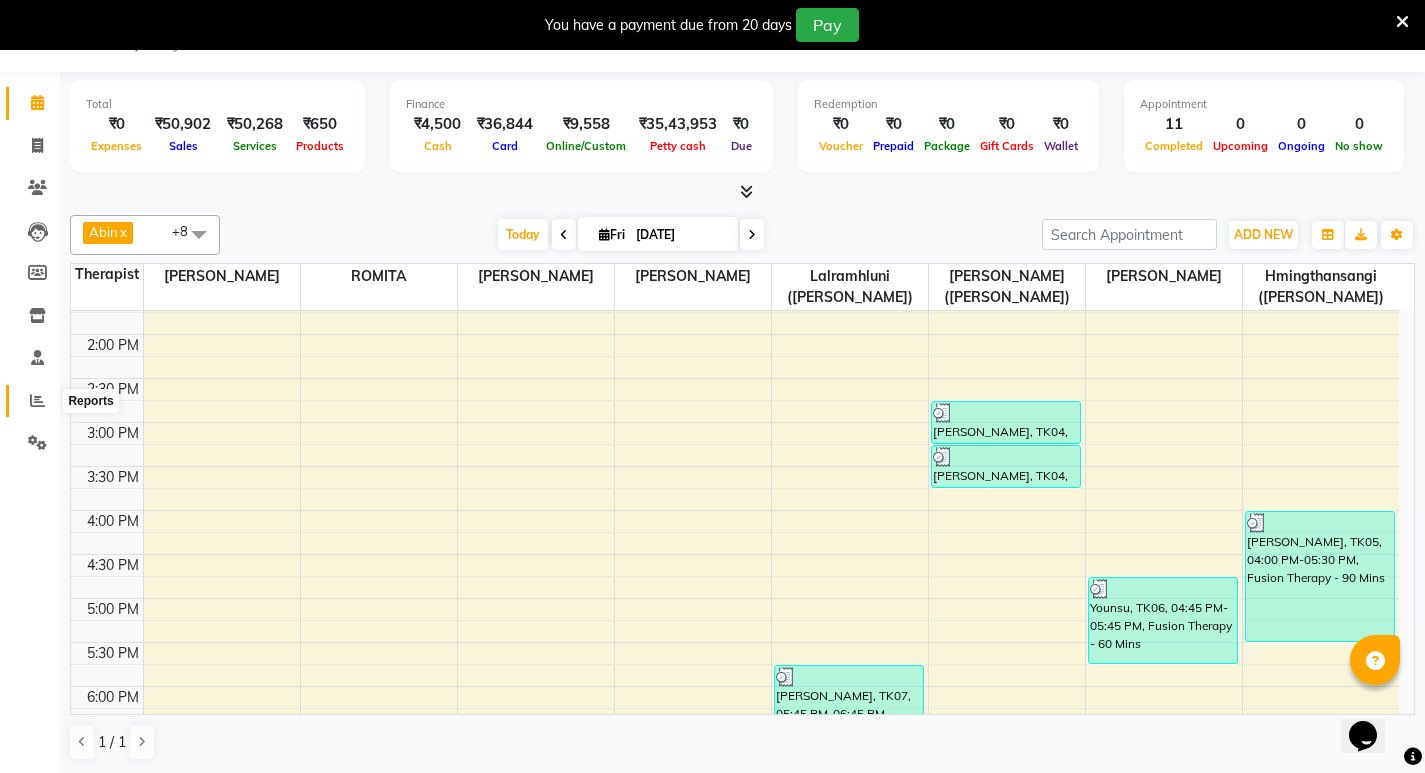 click 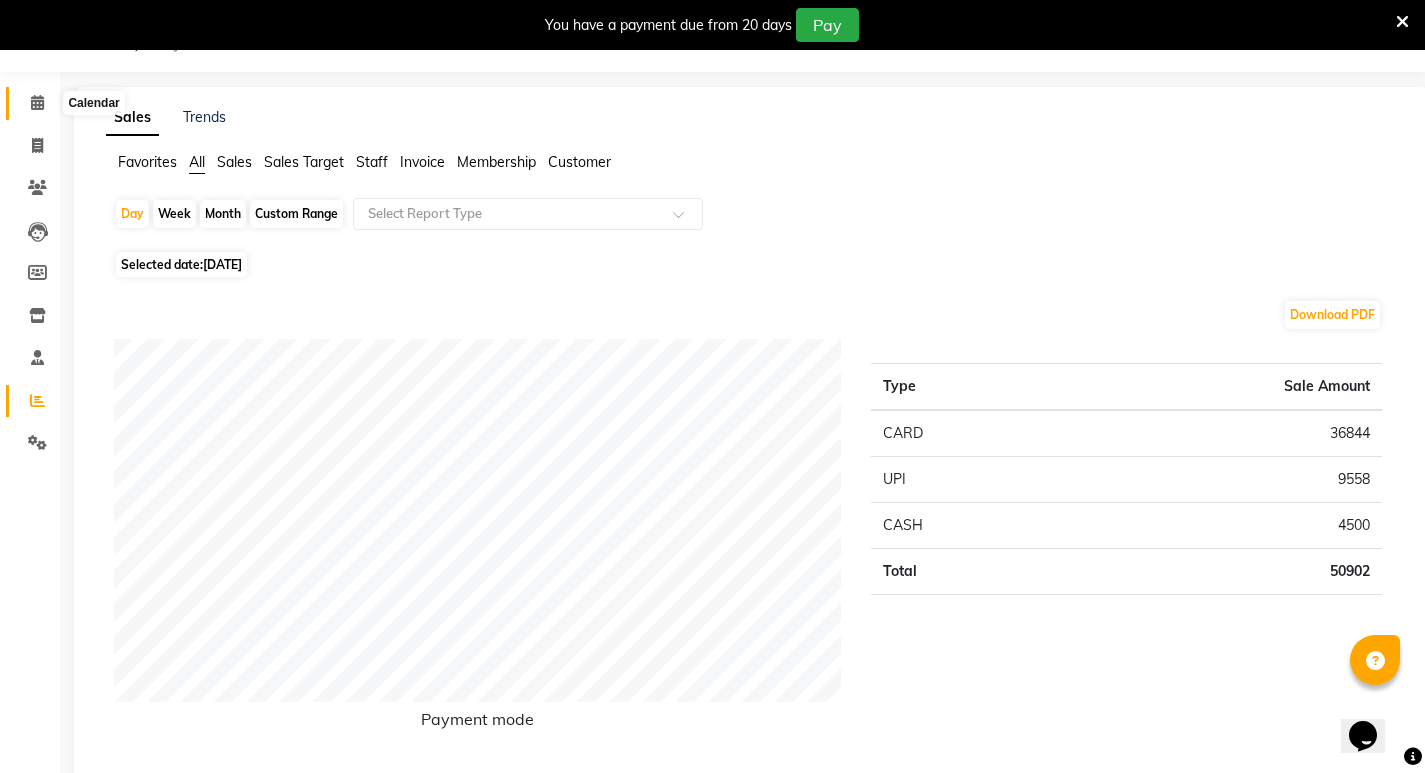 click 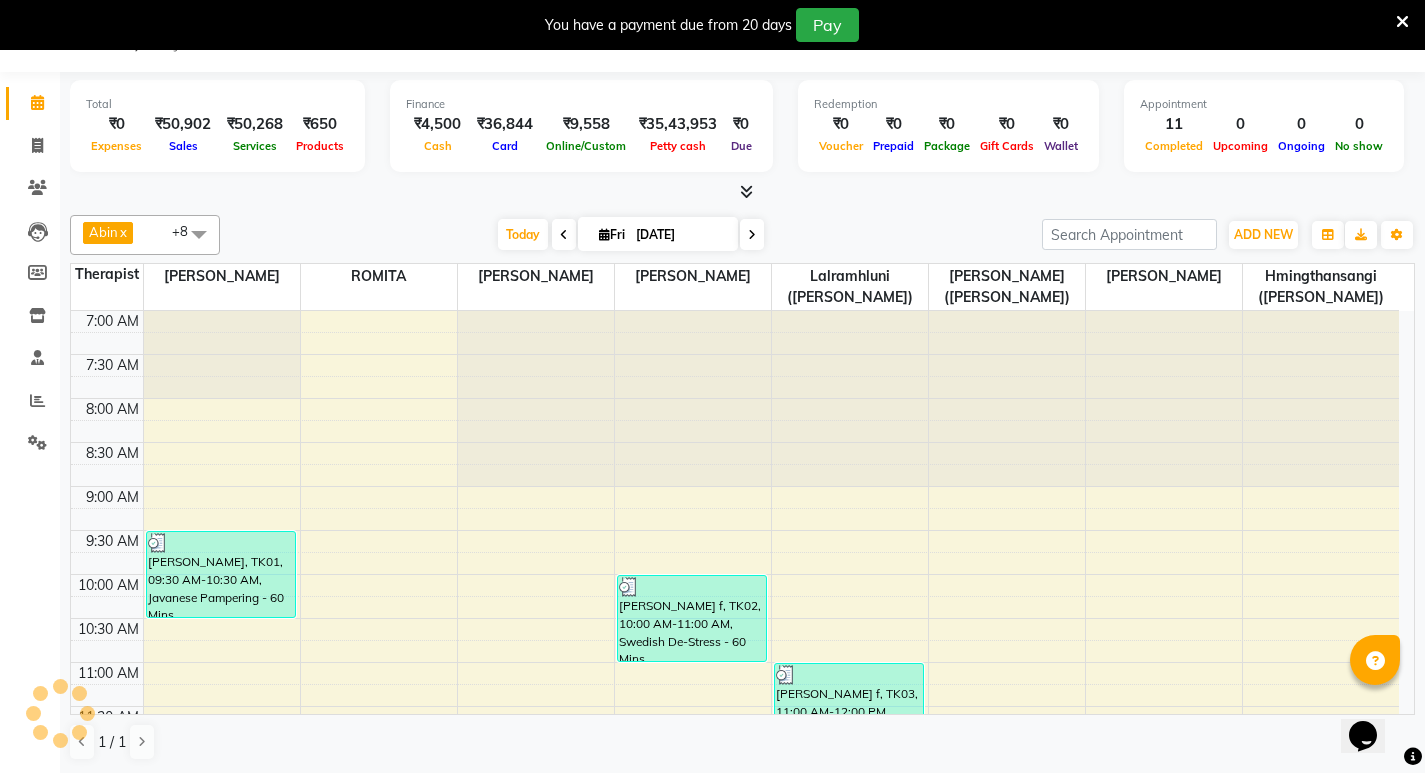 scroll, scrollTop: 0, scrollLeft: 0, axis: both 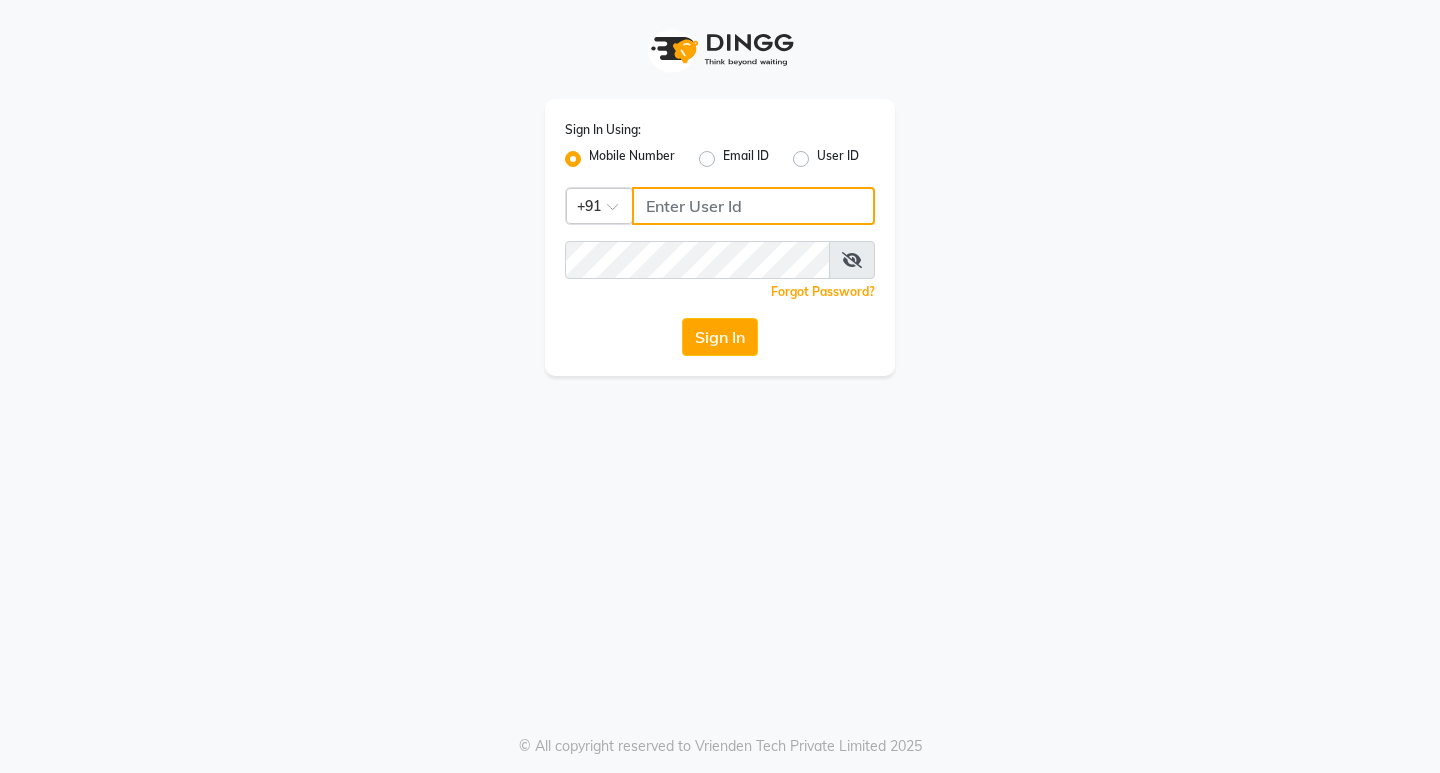 click 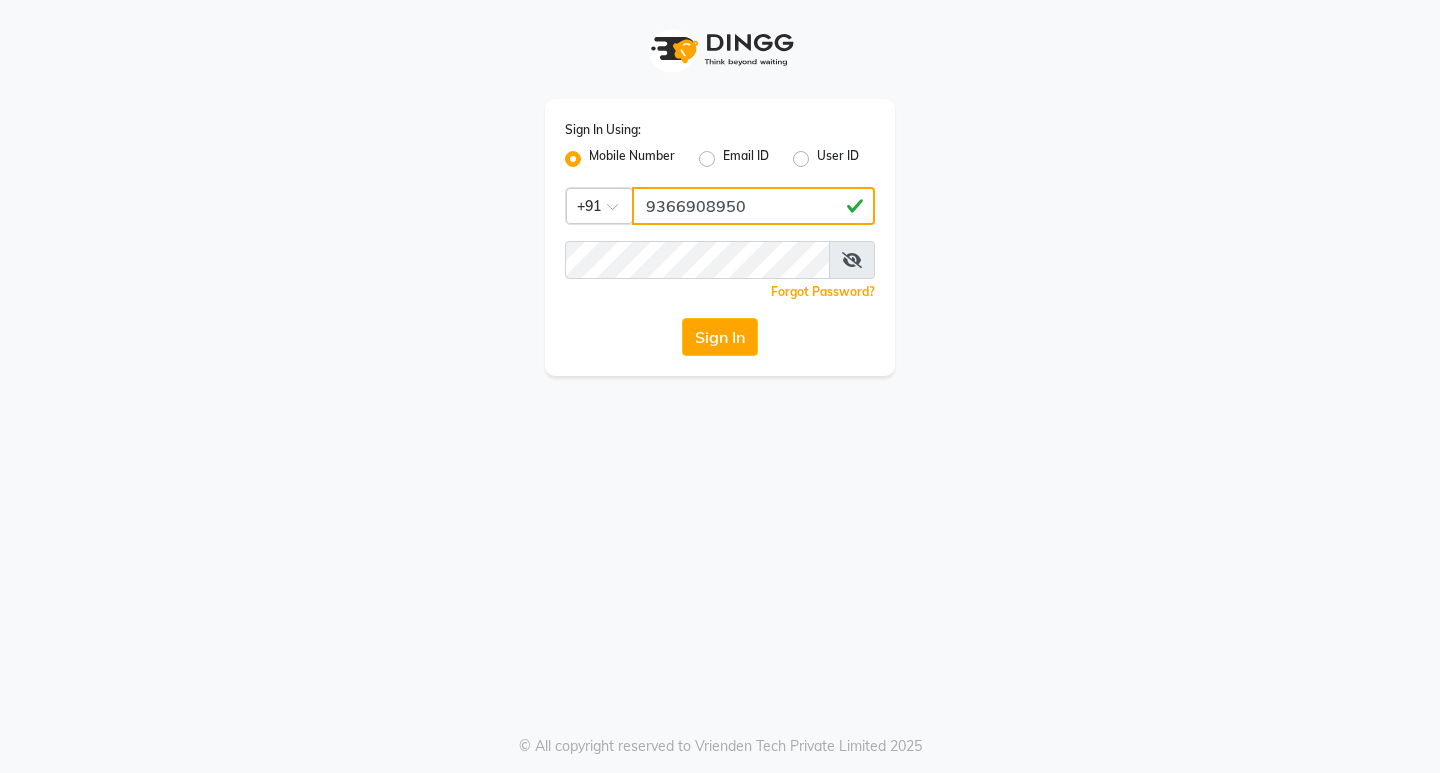 type on "9366908950" 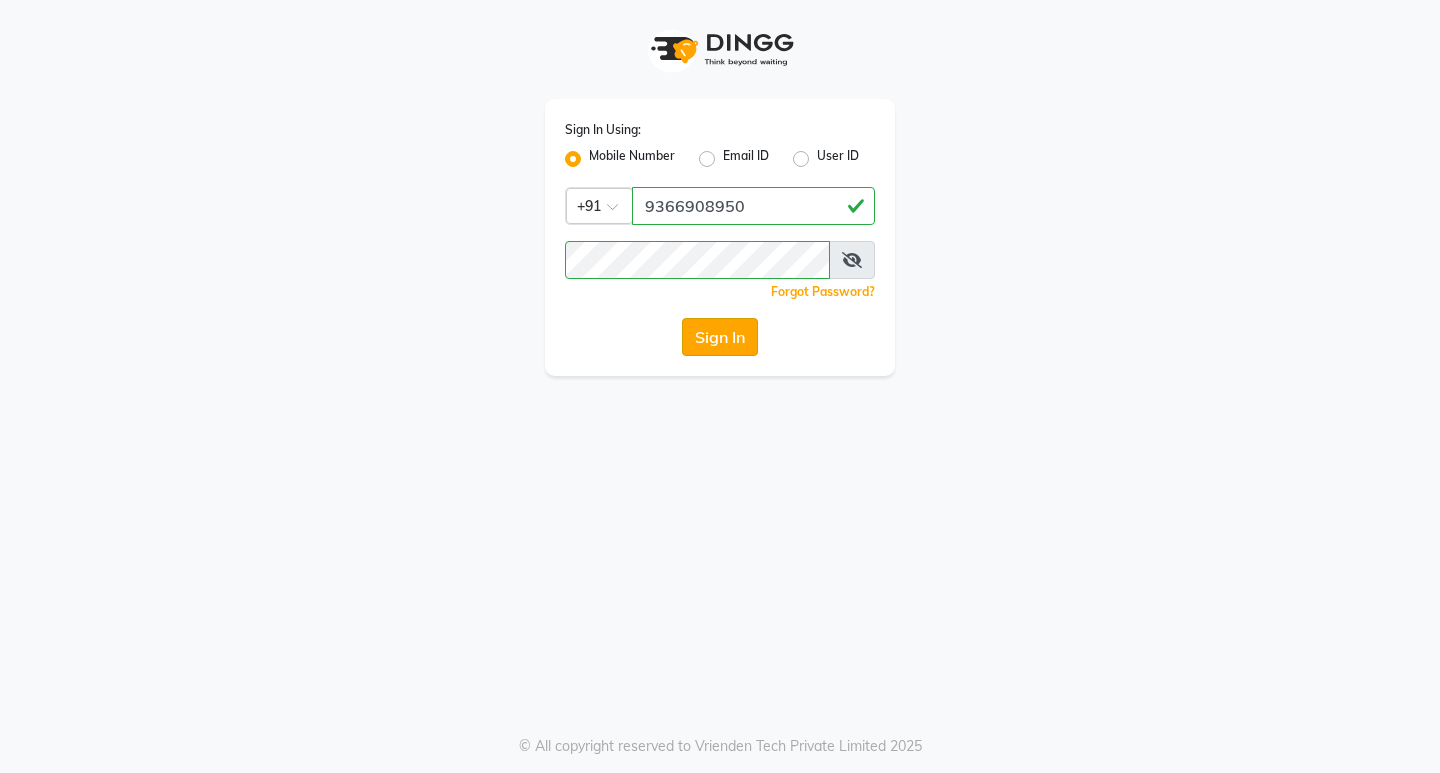 click on "Sign In" 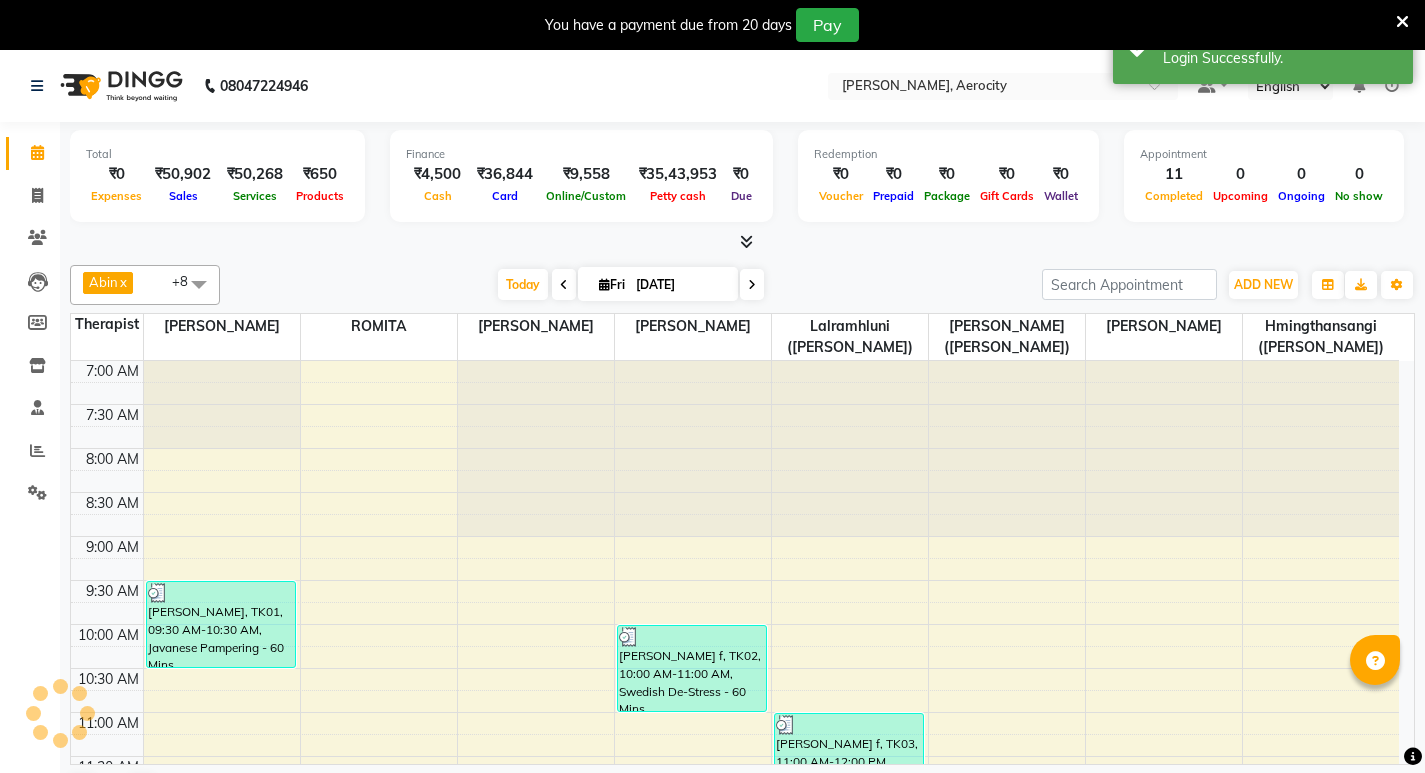 scroll, scrollTop: 0, scrollLeft: 0, axis: both 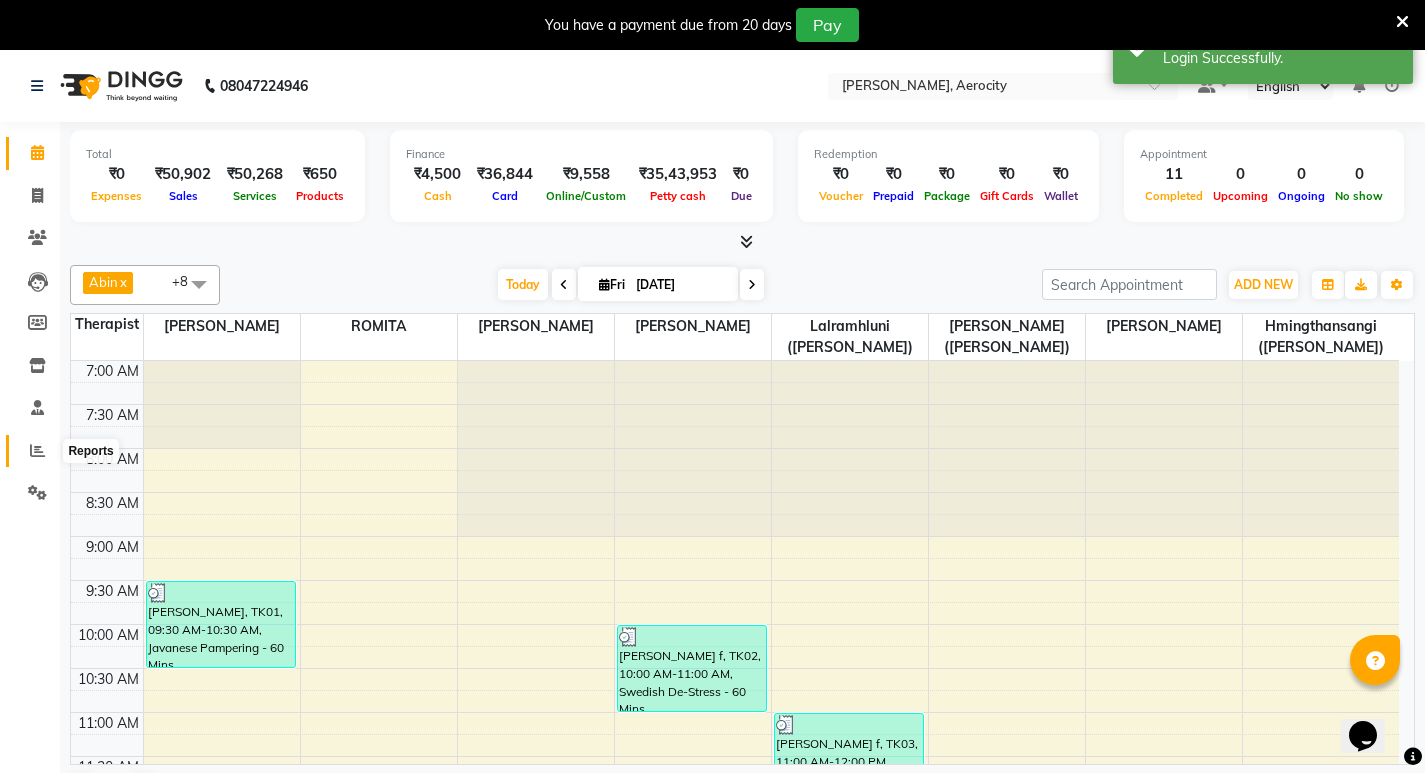 click 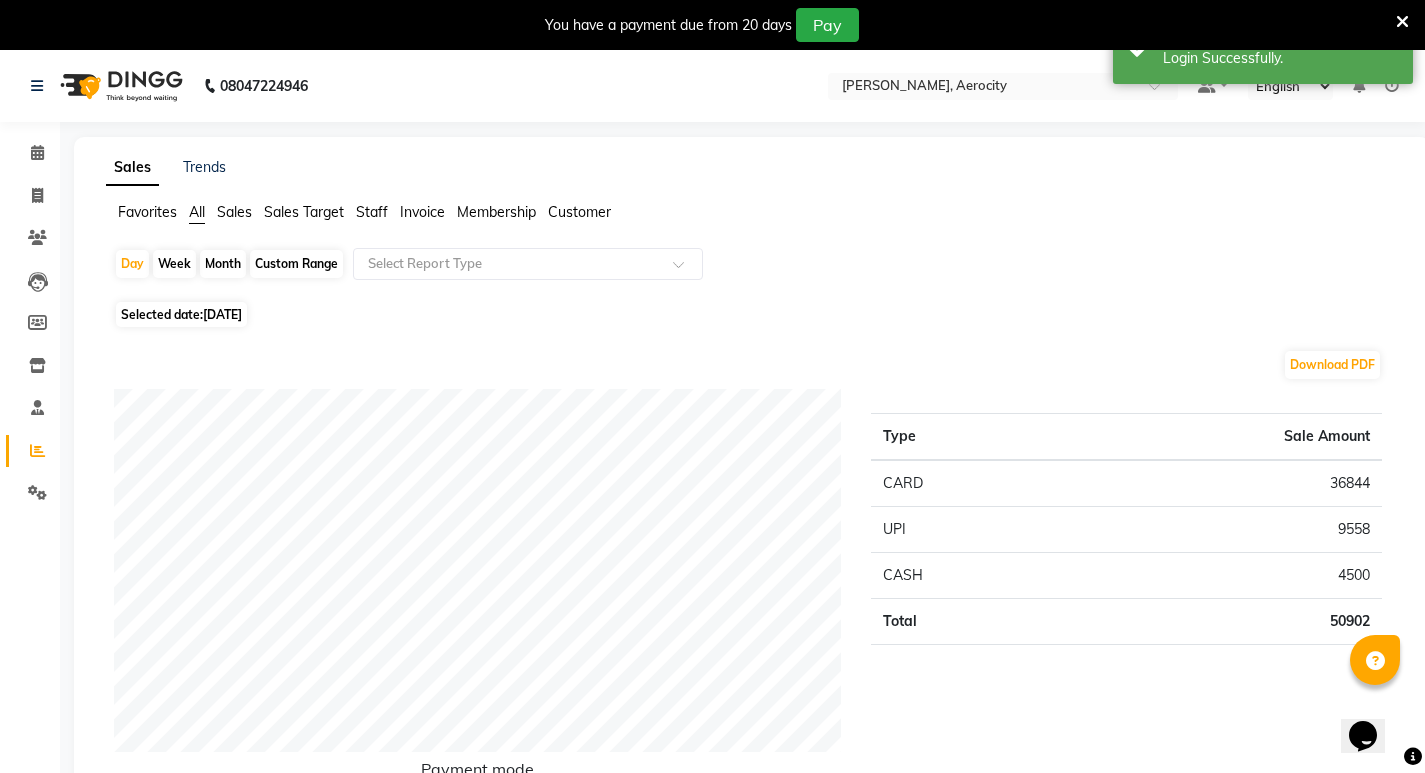 click on "Sales Target" 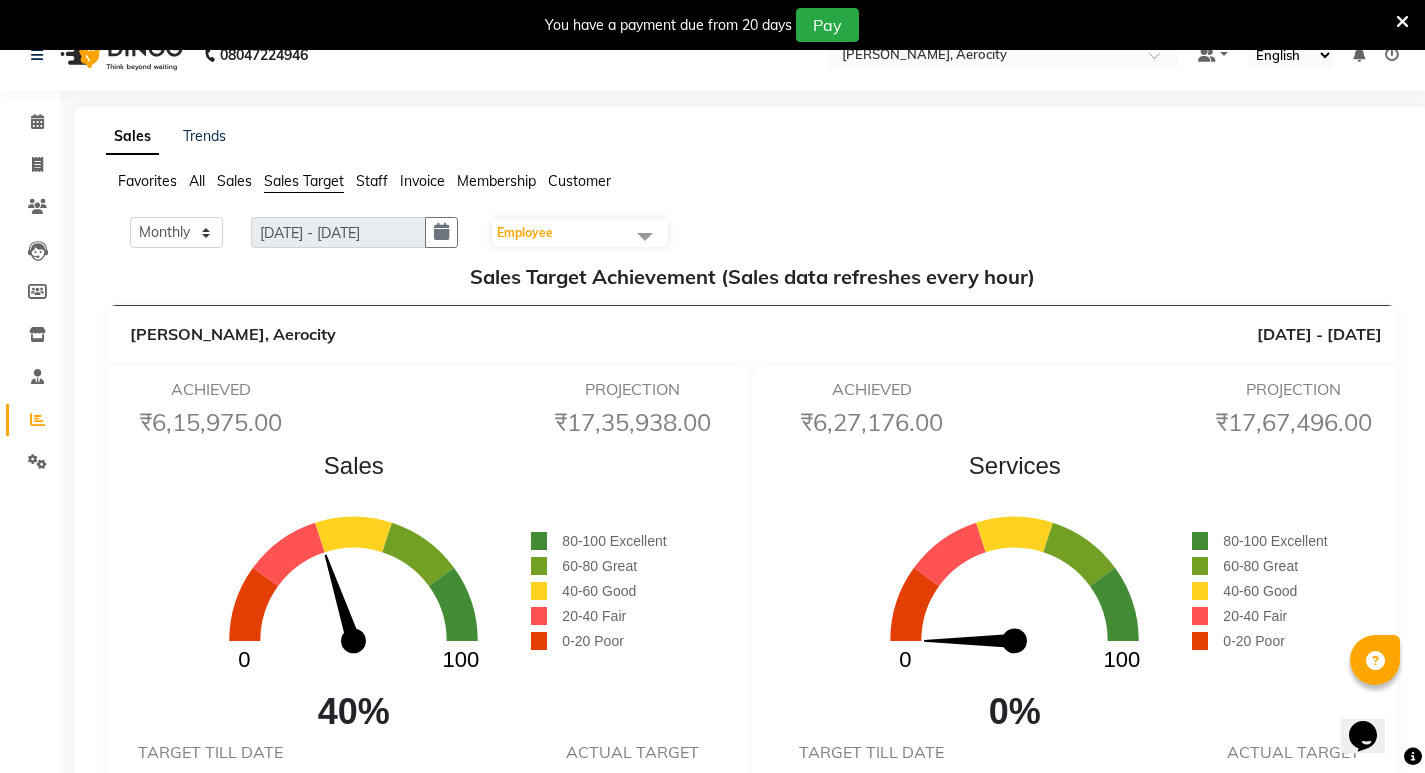 scroll, scrollTop: 0, scrollLeft: 0, axis: both 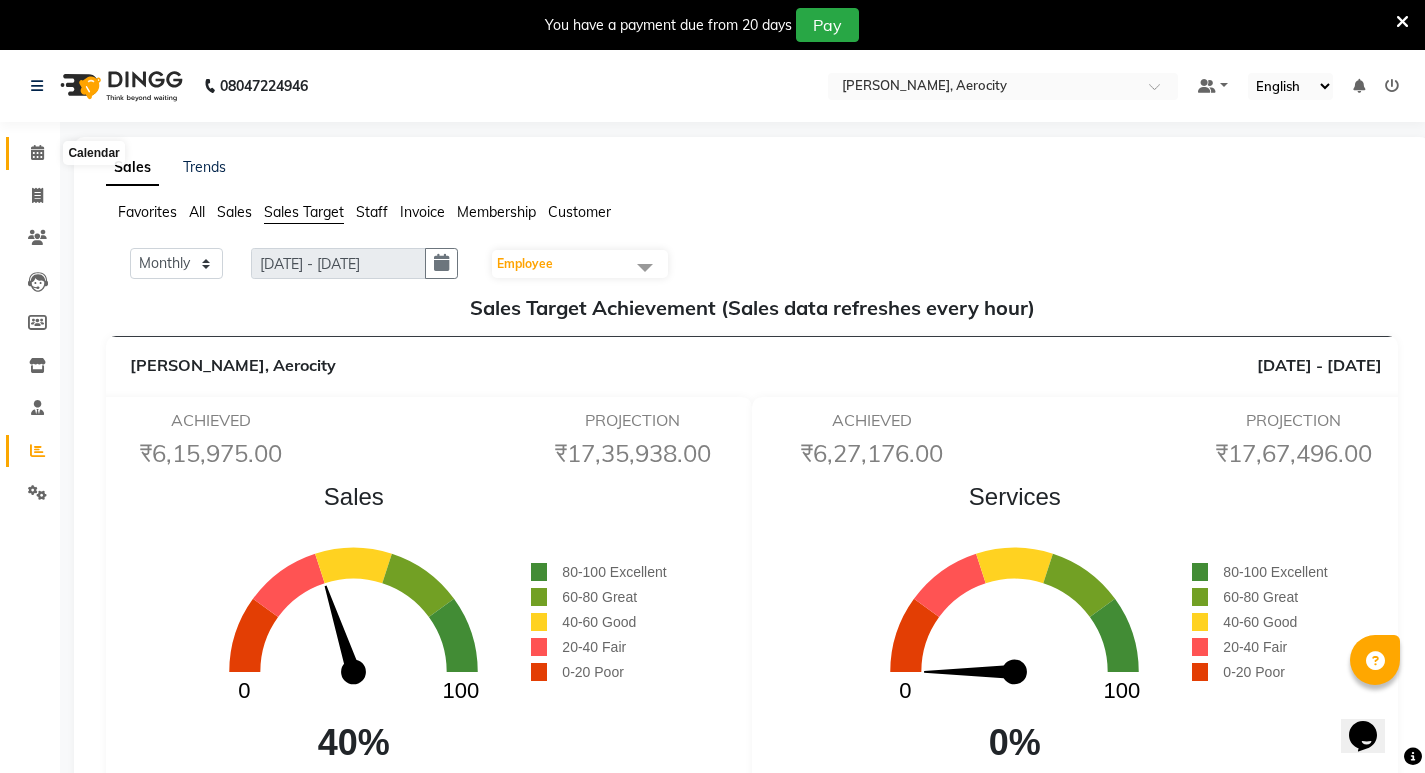 click 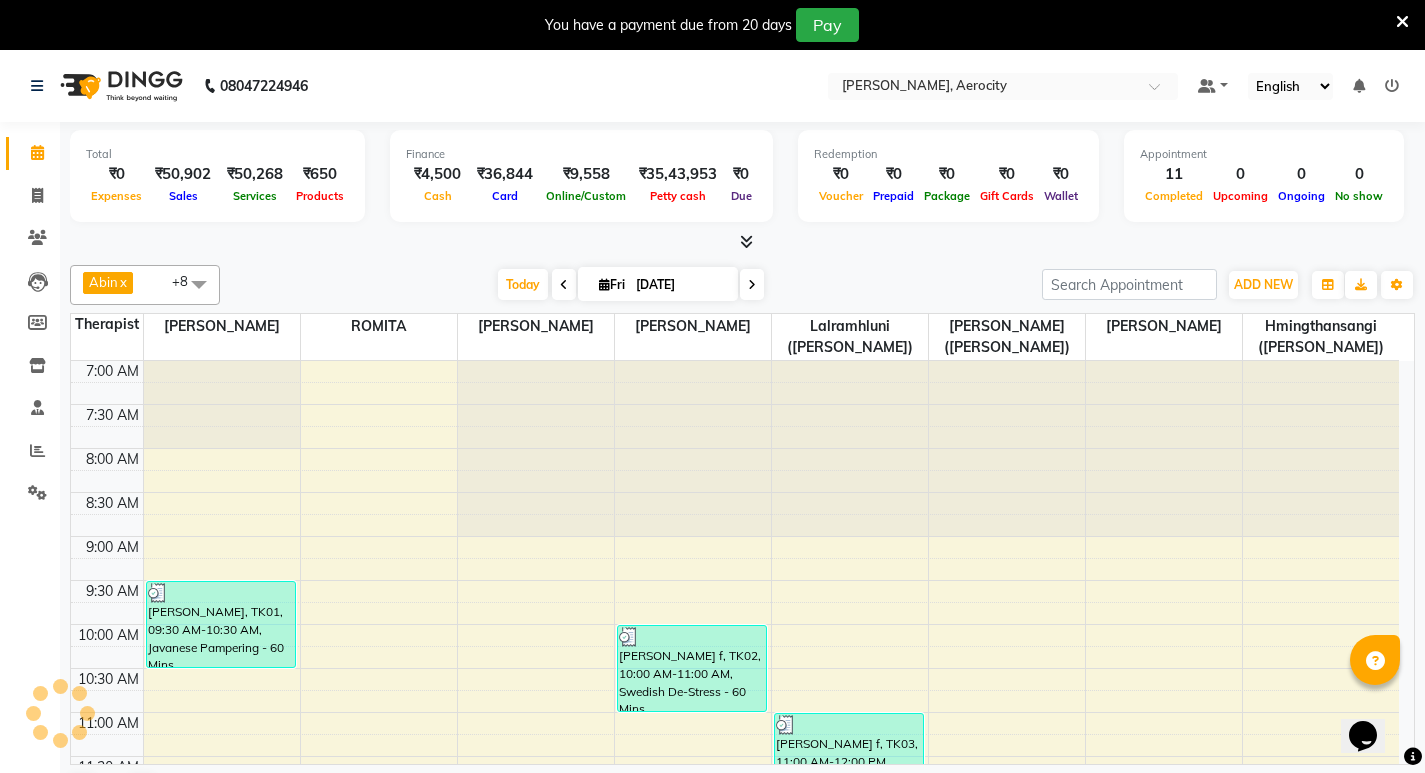 scroll, scrollTop: 0, scrollLeft: 0, axis: both 